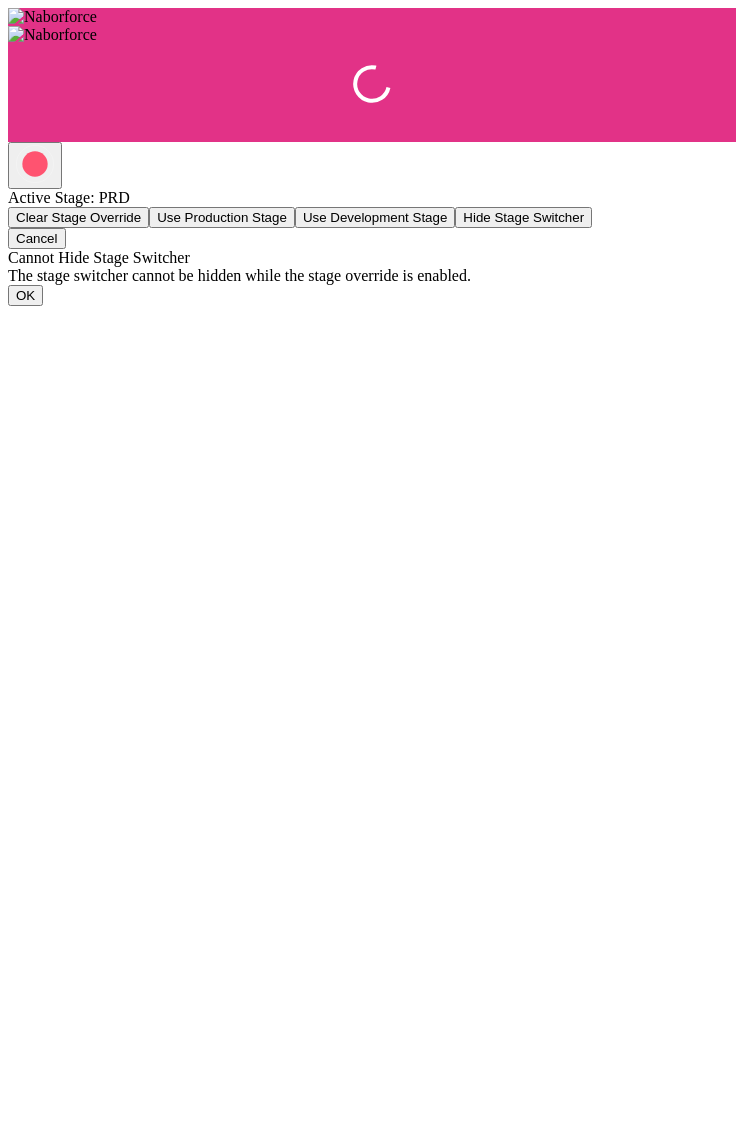 scroll, scrollTop: 0, scrollLeft: 0, axis: both 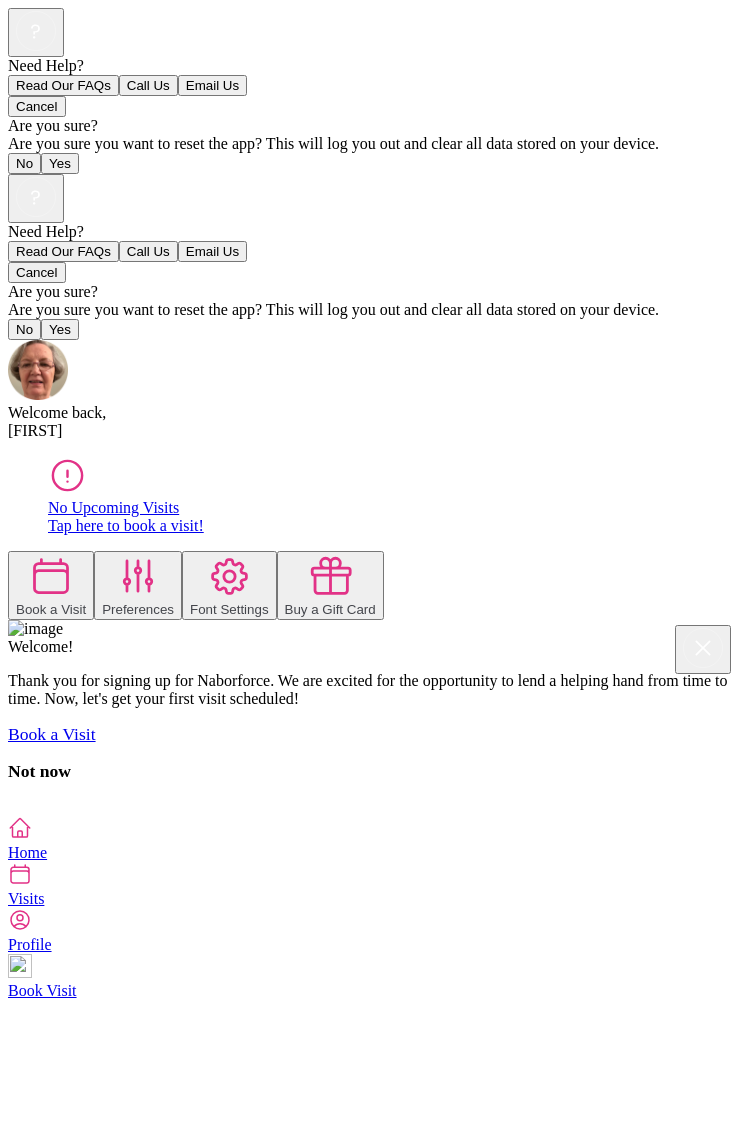 click 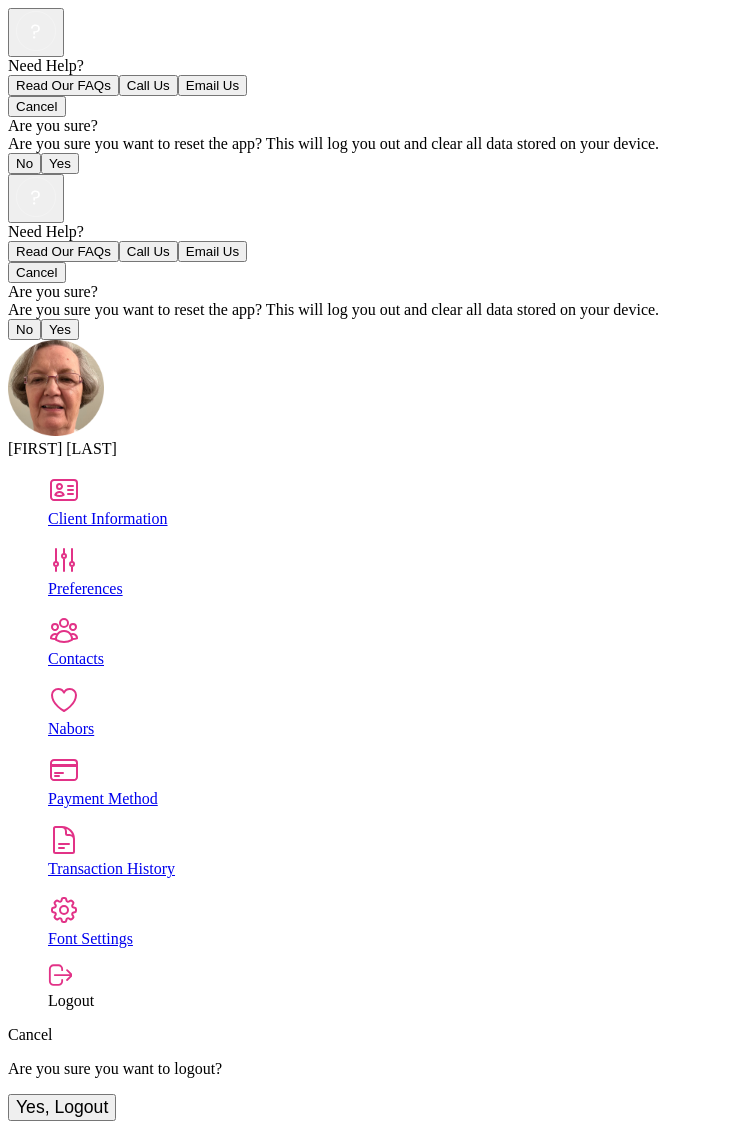 click on "Nabors" at bounding box center (392, 729) 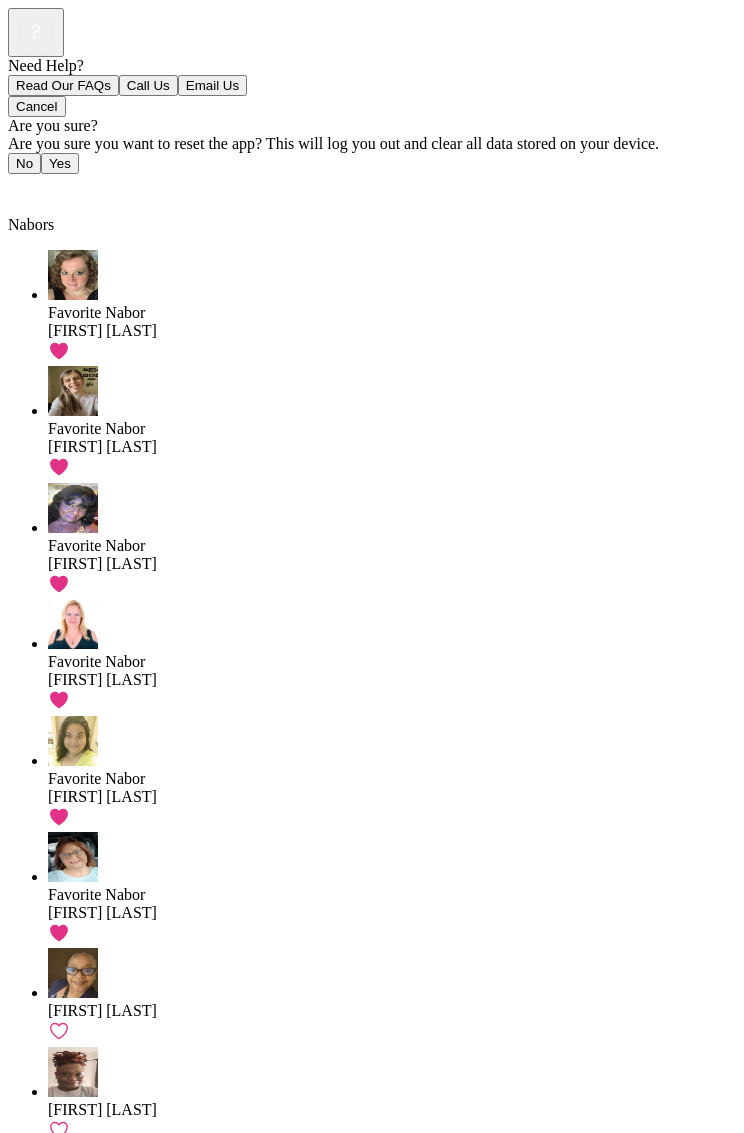 click 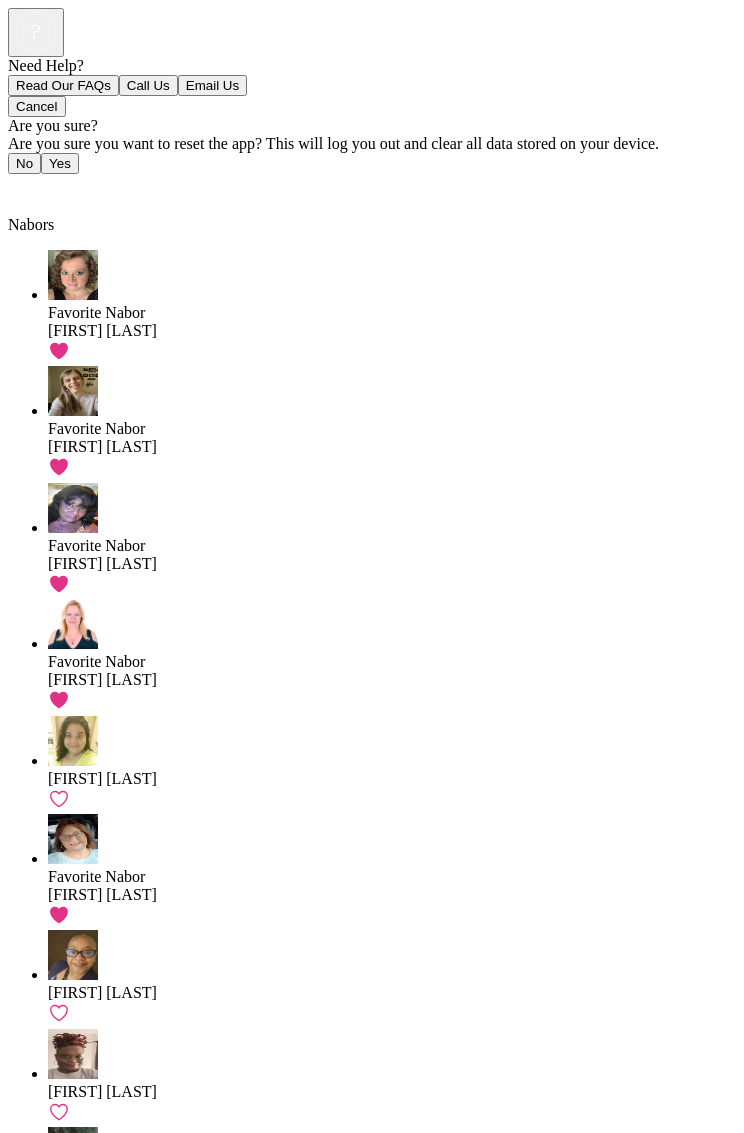 click on "Back" at bounding box center [36, 188] 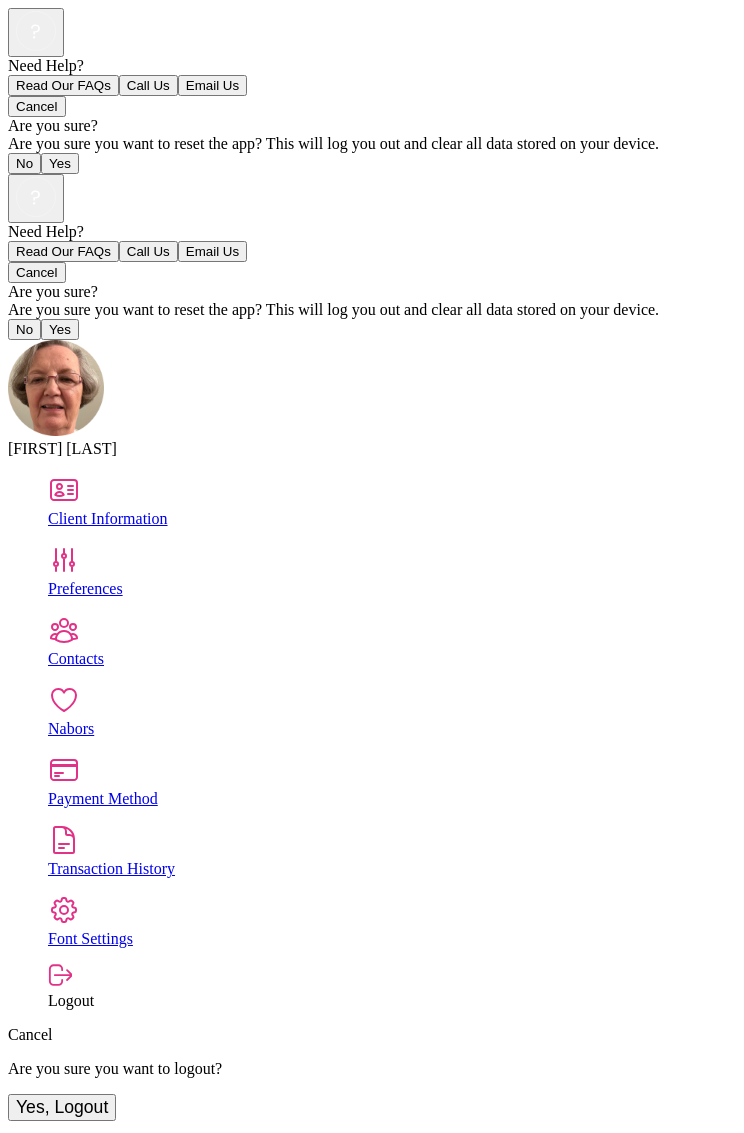 click on "Visits" at bounding box center (372, 1207) 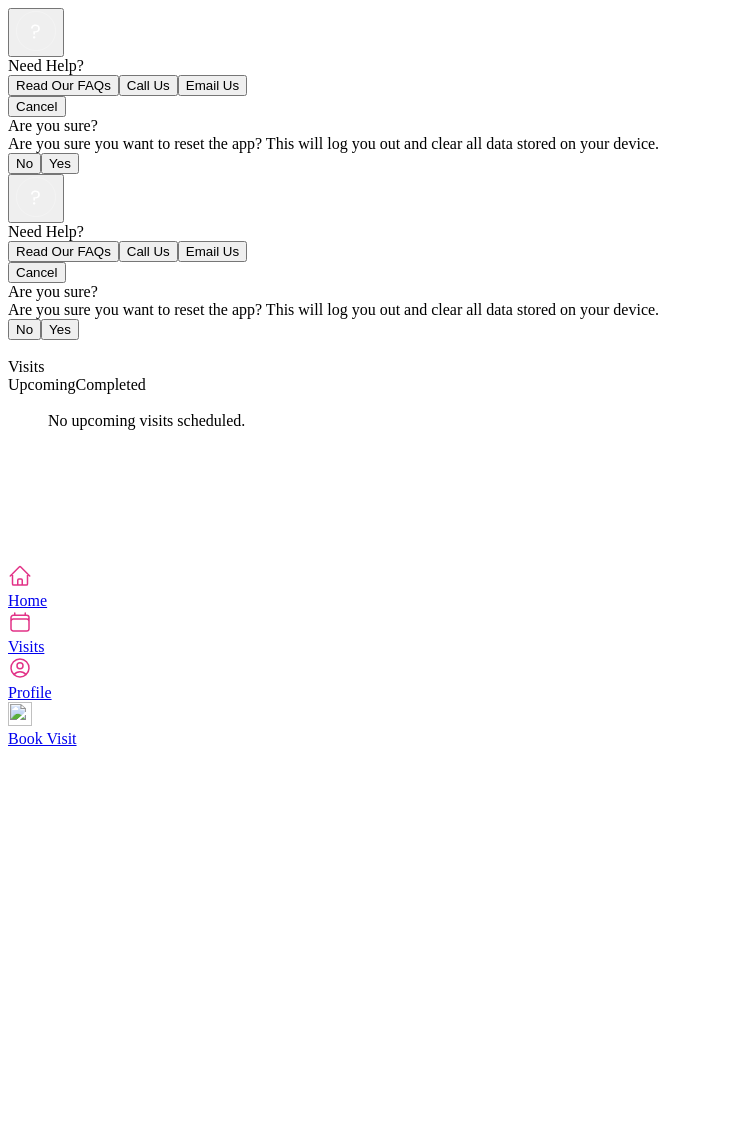 click on "Completed" at bounding box center (111, 384) 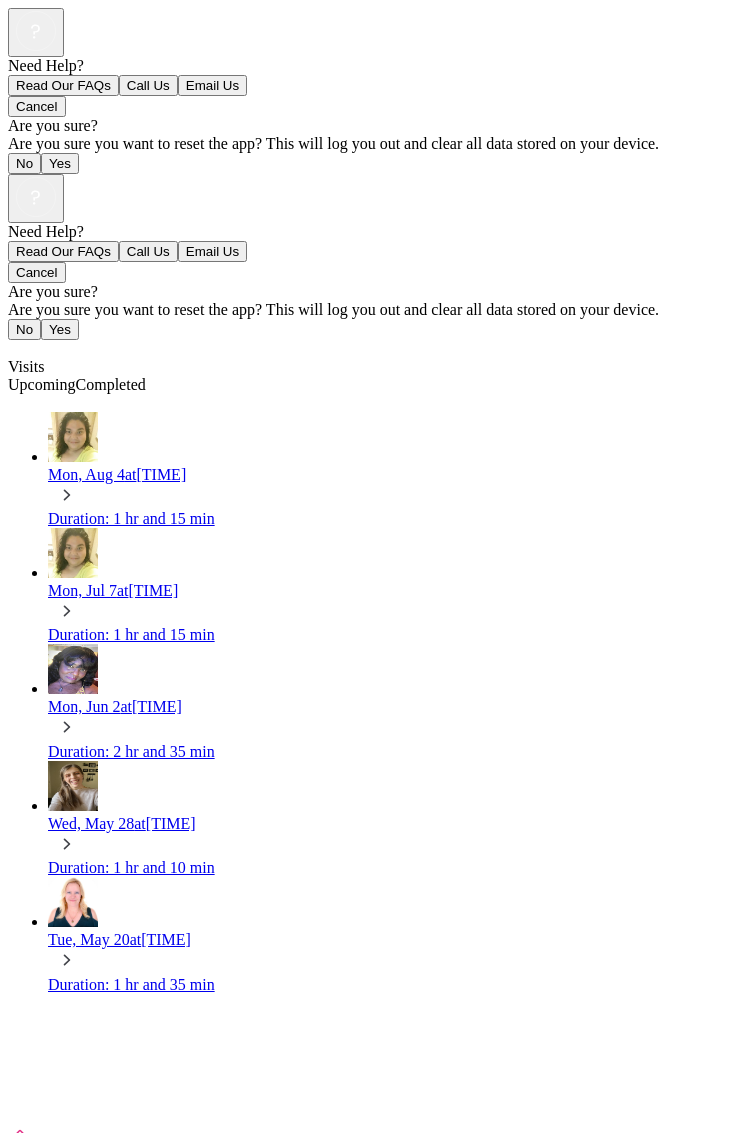 click on "Duration: 1 hr and 15 min" at bounding box center [392, 519] 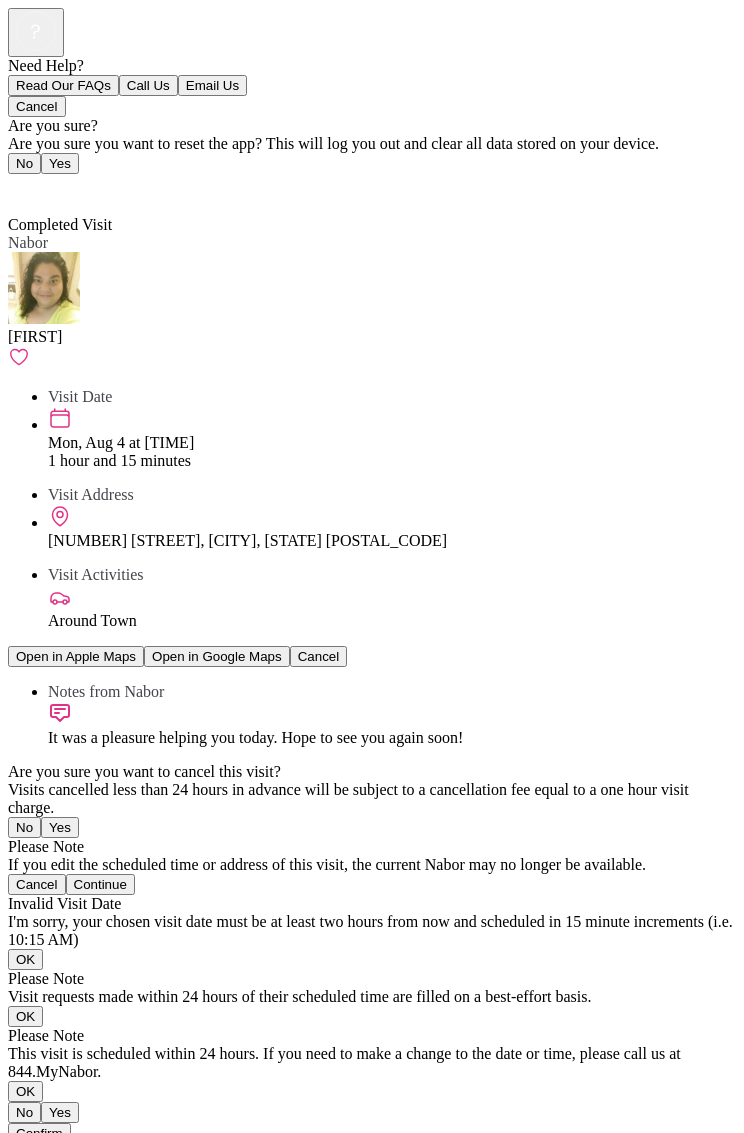 click 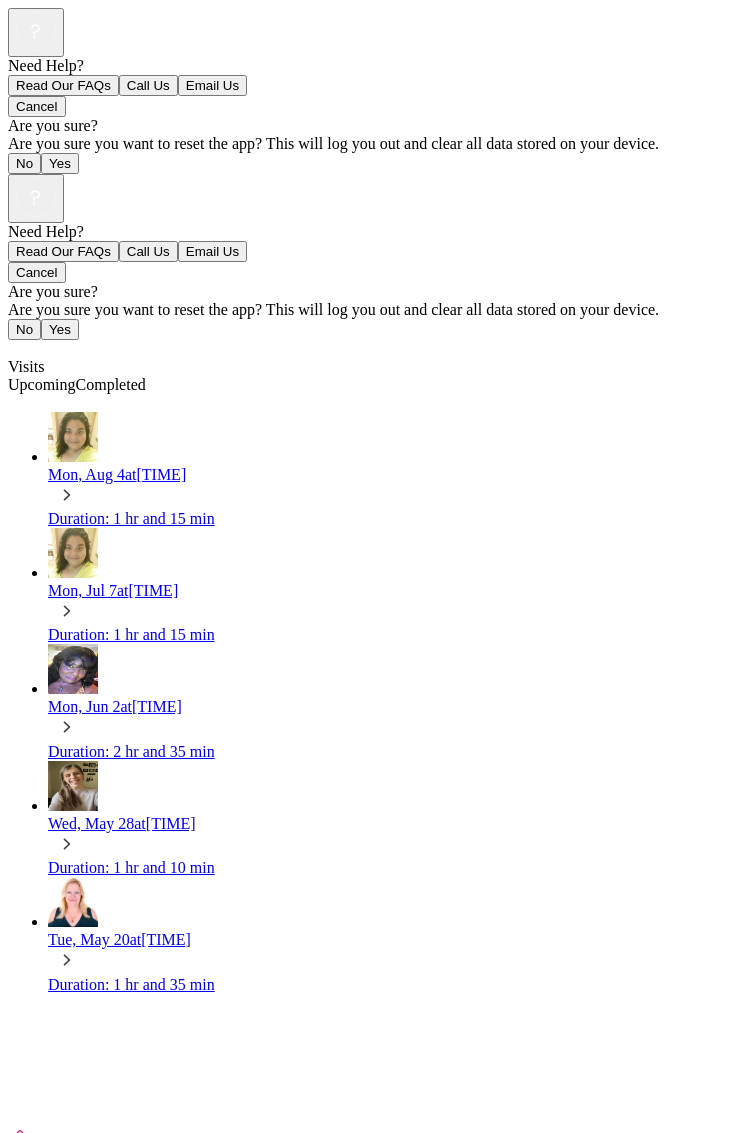 click 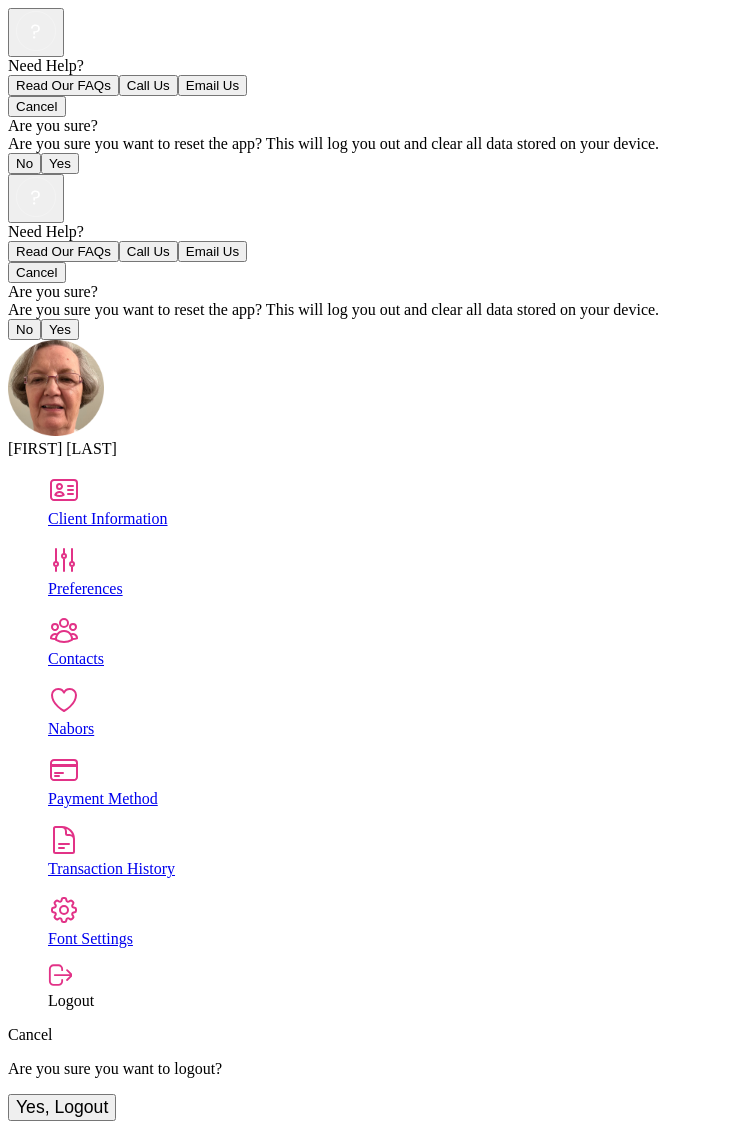 click on "Nabors" at bounding box center (392, 729) 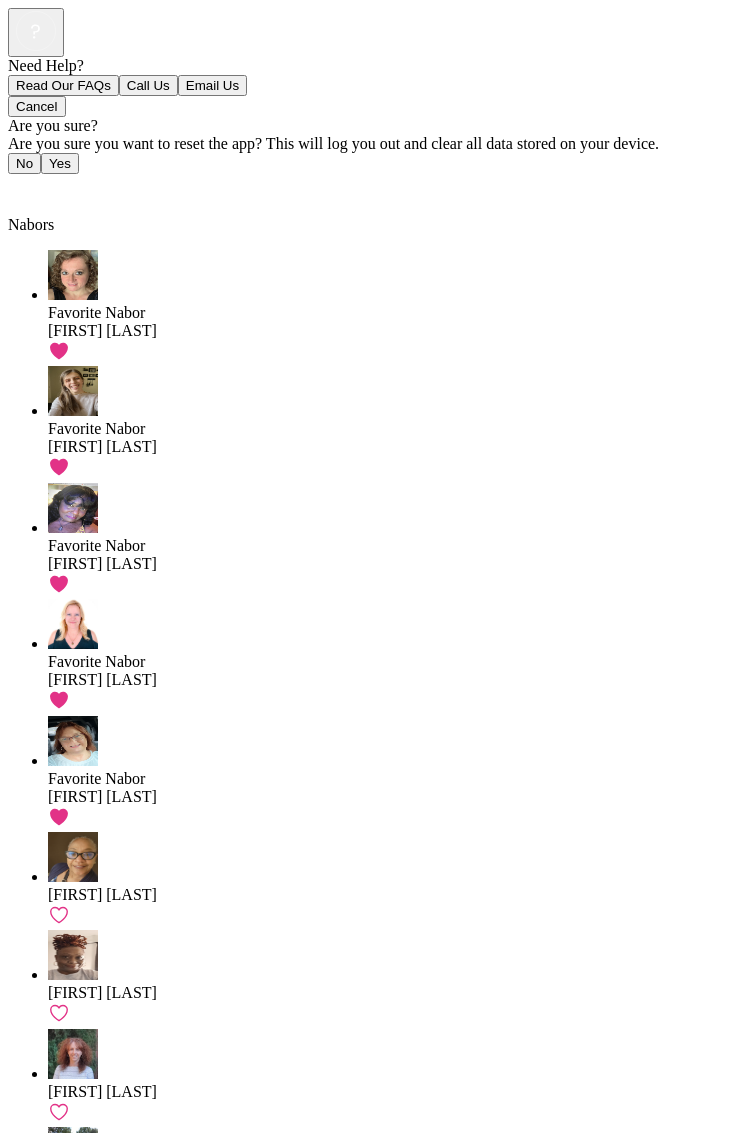 click on "[FIRST] [LAST]" at bounding box center (392, 1400) 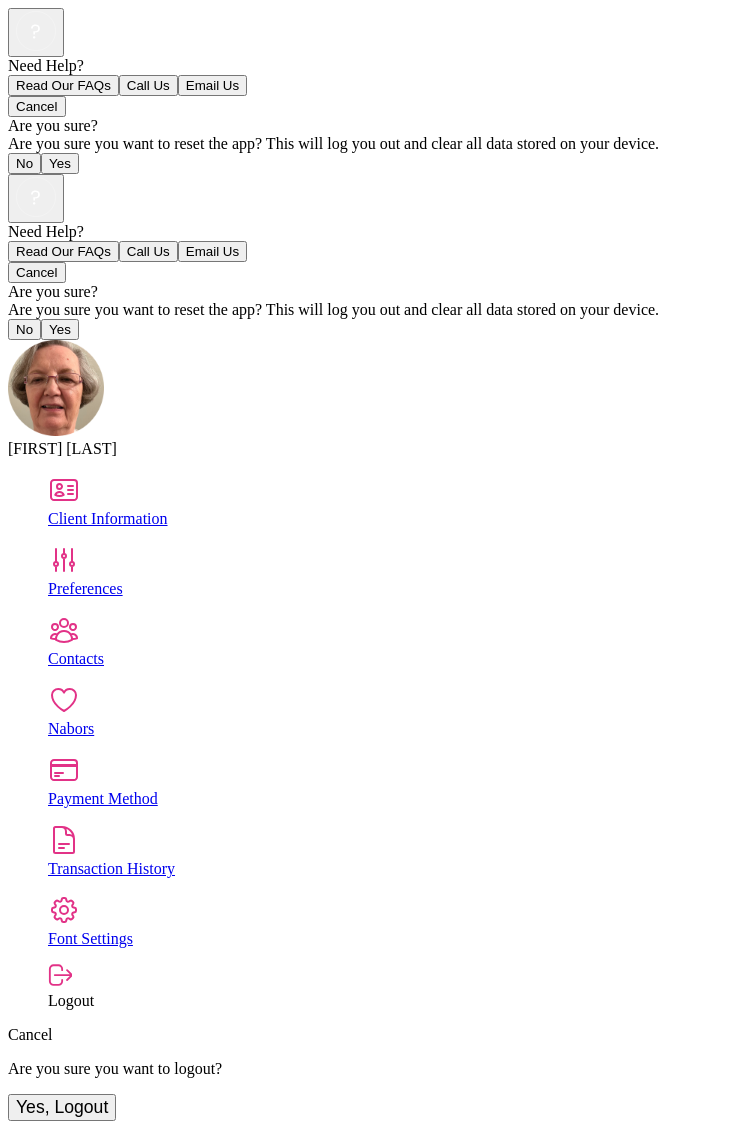 click on "Cancel Are you sure? Are you sure you want to reset the app? This will log you out and clear all data stored on your device. No Yes [FIRST]   [LAST] Client Information Preferences Contacts Nabors Payment Method Transaction History Font Settings Logout Cancel Are you sure you want to logout? Yes, Logout" at bounding box center [372, 656] 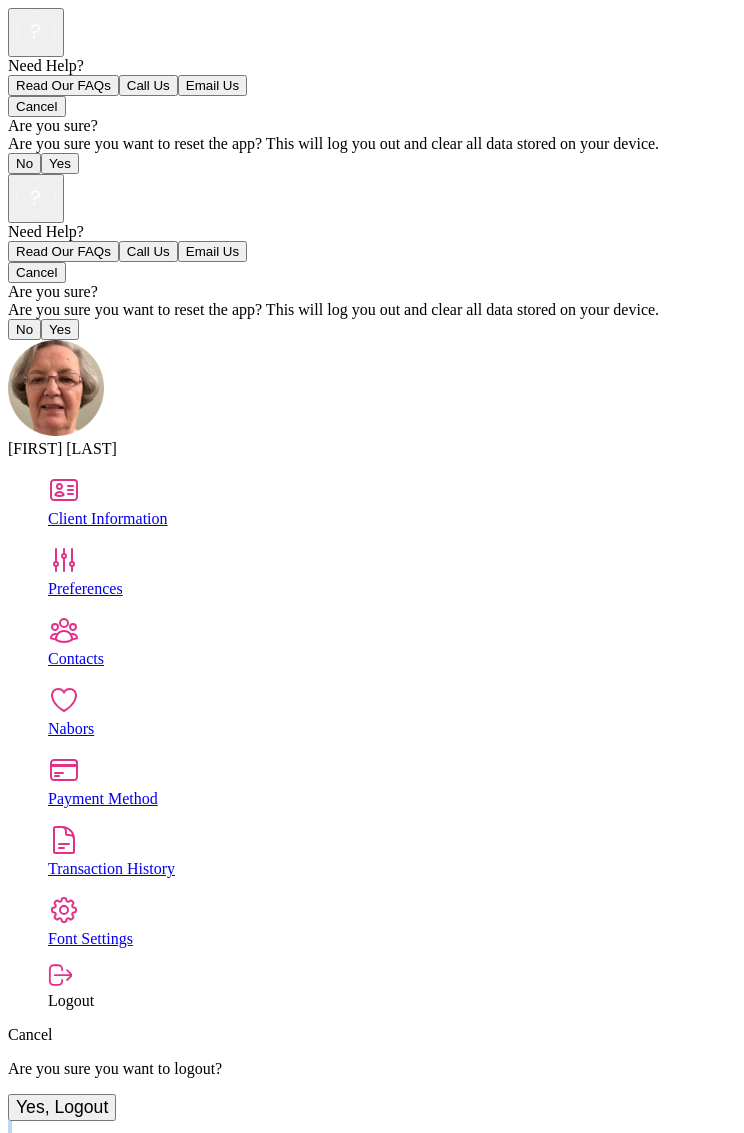 click on "Cancel Are you sure? Are you sure you want to reset the app? This will log you out and clear all data stored on your device. No Yes [FIRST]   [LAST] Client Information Preferences Contacts Nabors Payment Method Transaction History Font Settings Logout Cancel Are you sure you want to logout? Yes, Logout" at bounding box center [372, 656] 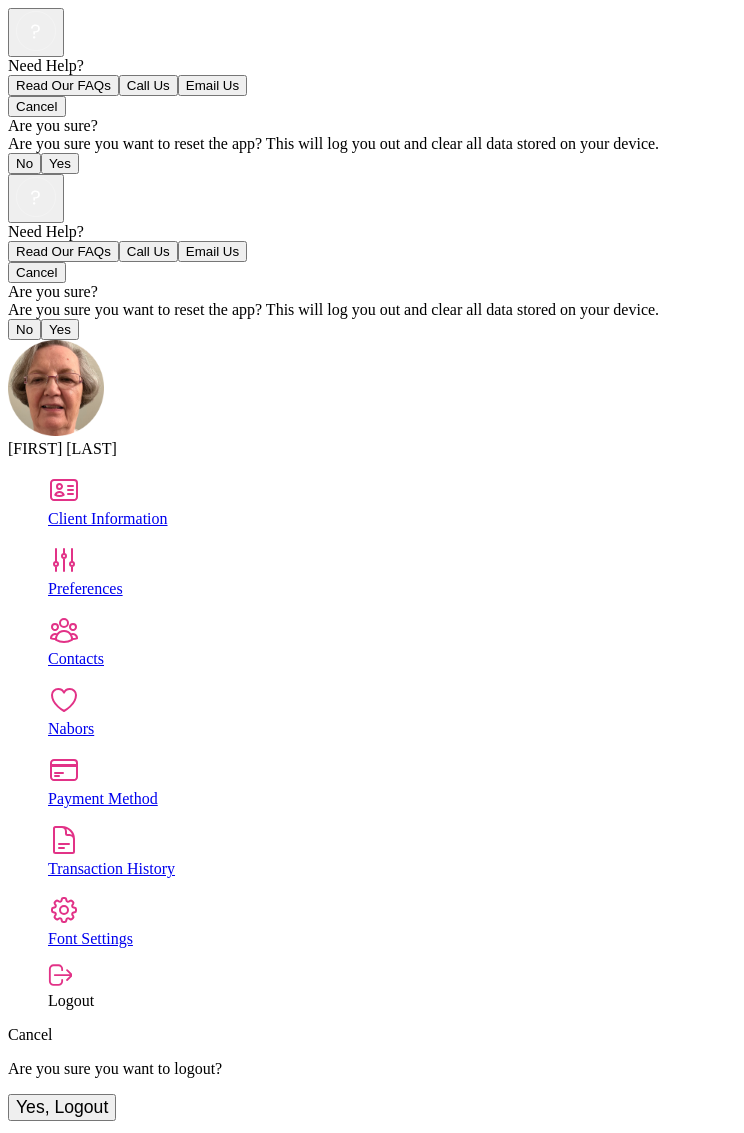 click on "Transaction History" at bounding box center (392, 869) 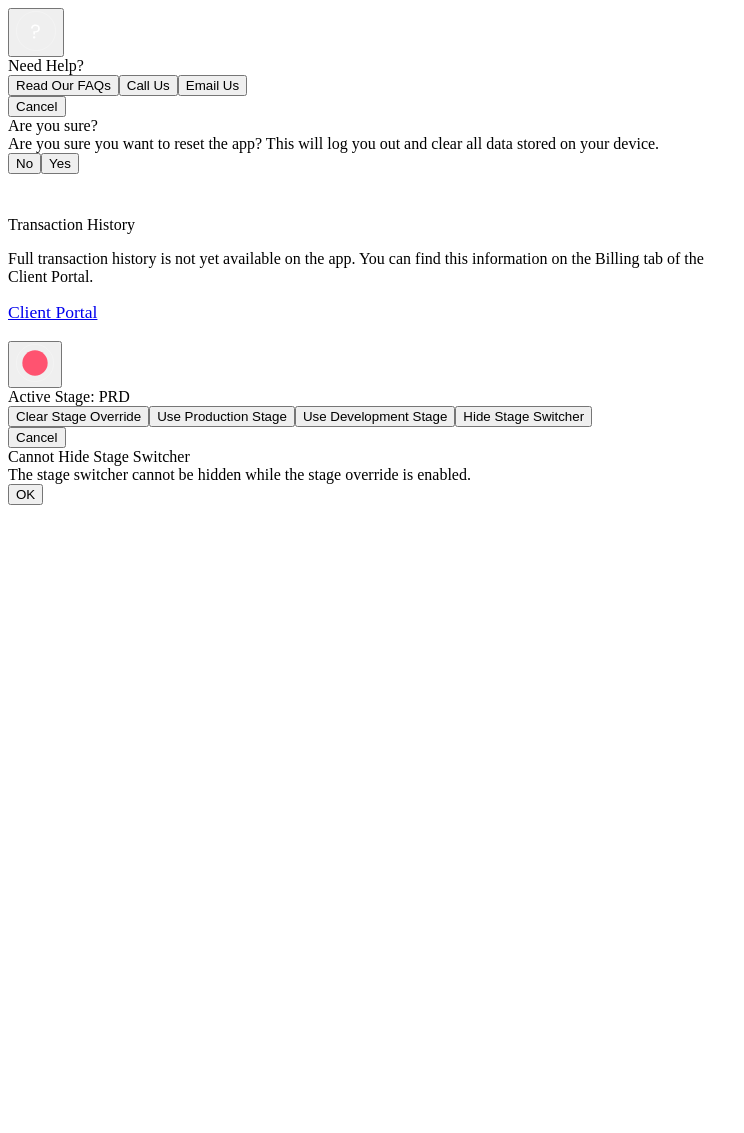 click on "Client Portal" at bounding box center [52, 312] 